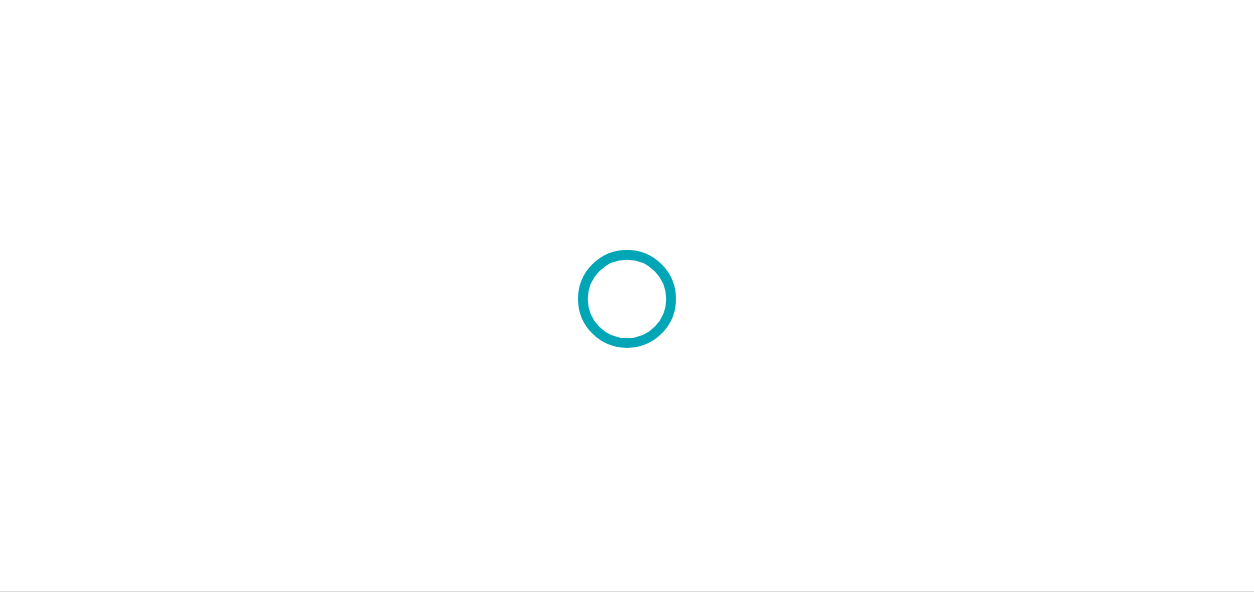 scroll, scrollTop: 0, scrollLeft: 0, axis: both 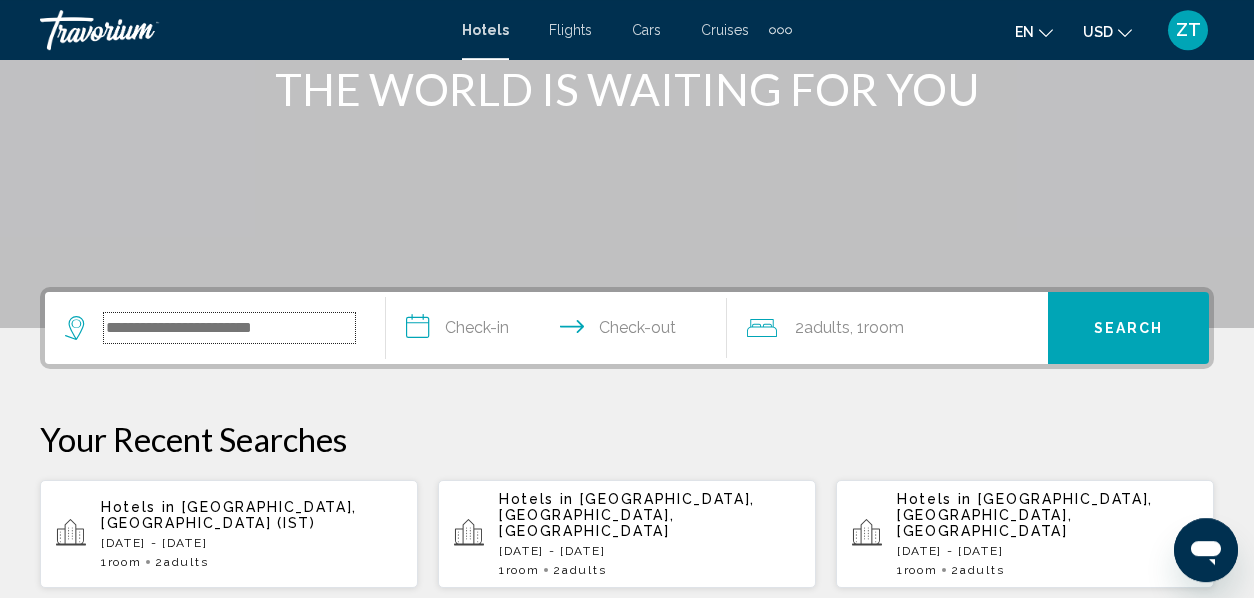click at bounding box center (229, 328) 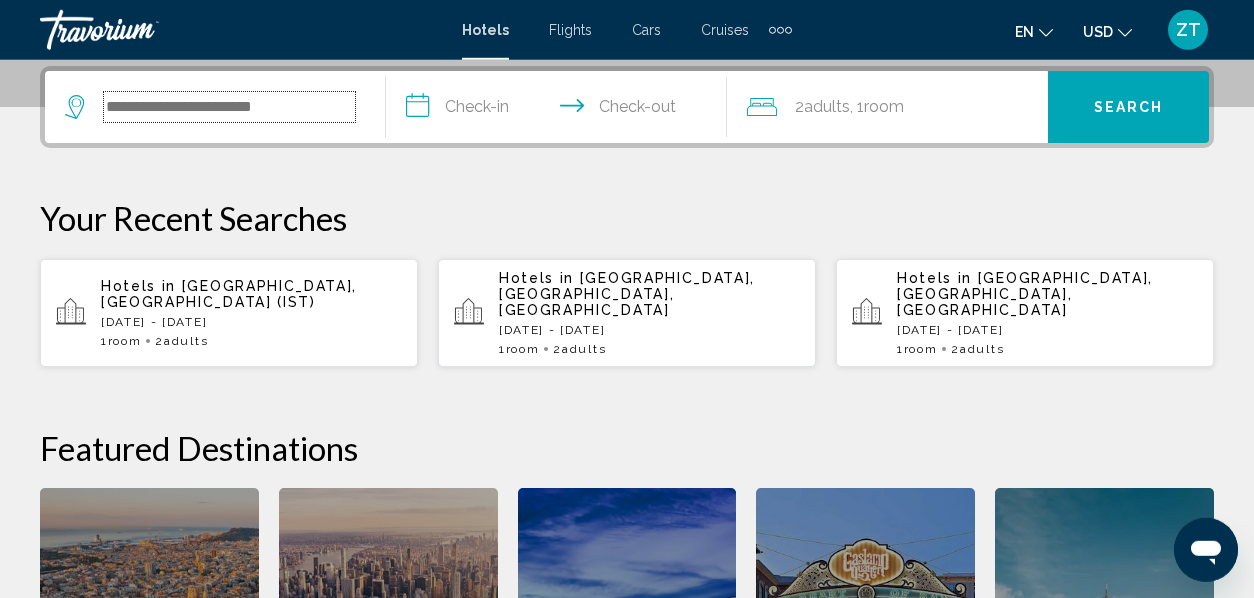scroll, scrollTop: 494, scrollLeft: 0, axis: vertical 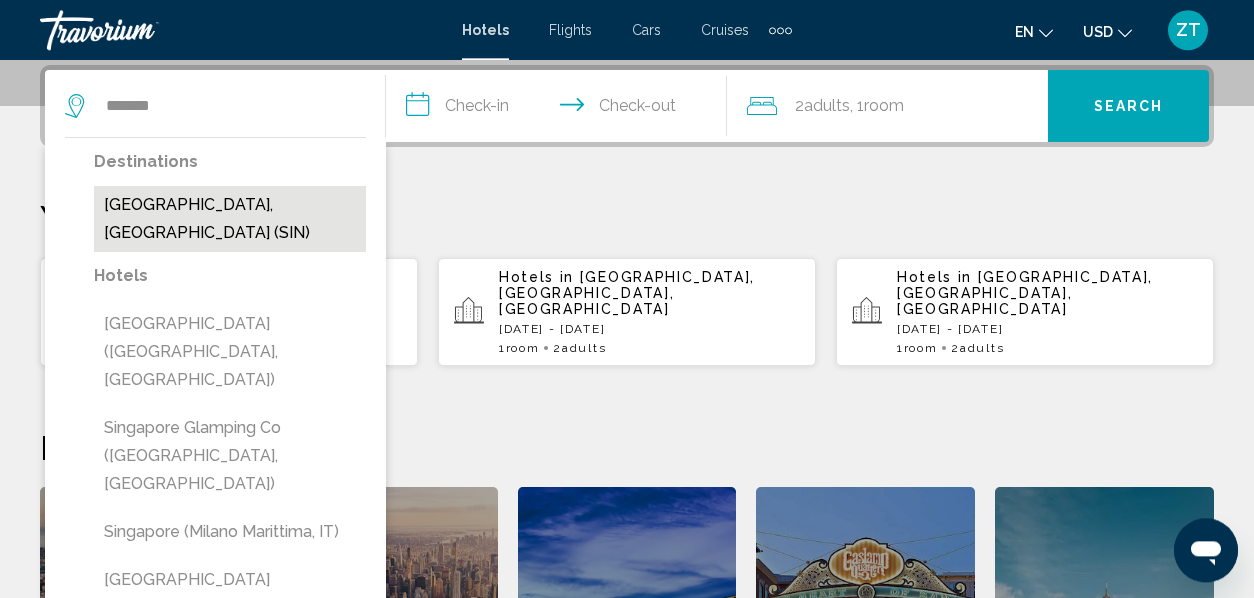 click on "[GEOGRAPHIC_DATA], [GEOGRAPHIC_DATA] (SIN)" at bounding box center (230, 219) 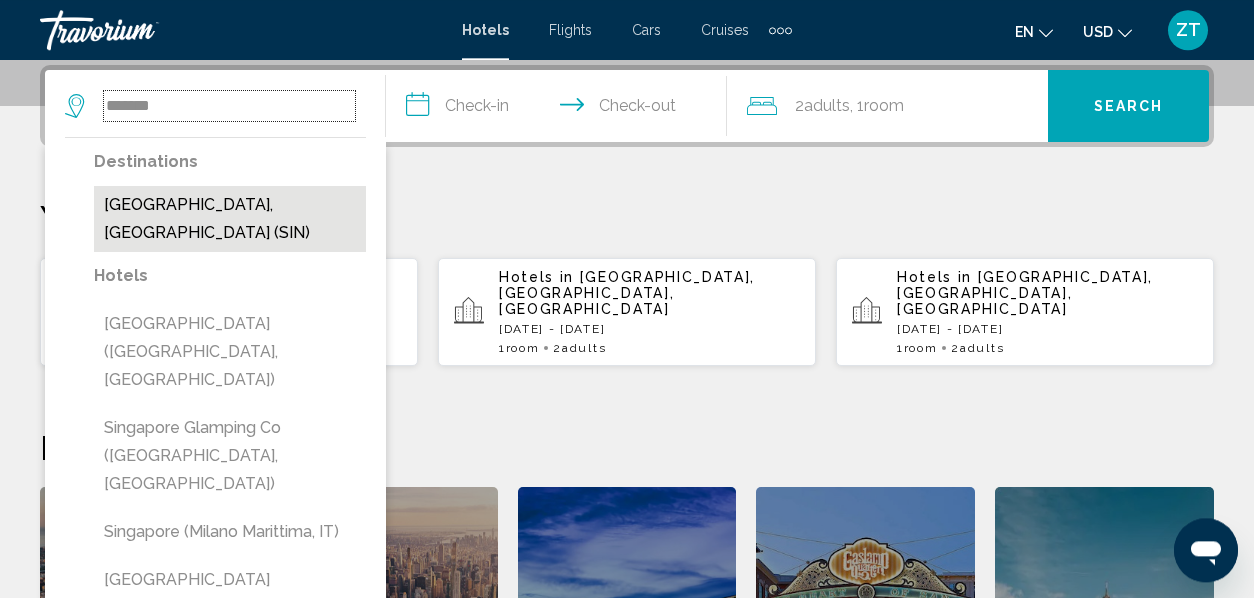type on "**********" 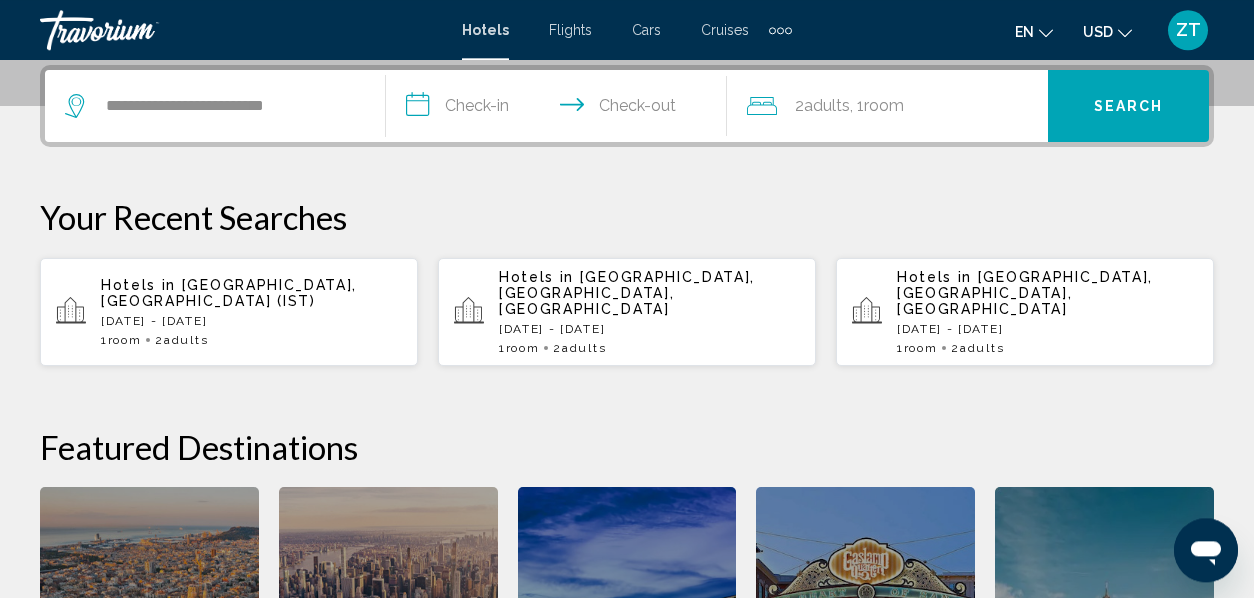 click on "**********" at bounding box center (560, 109) 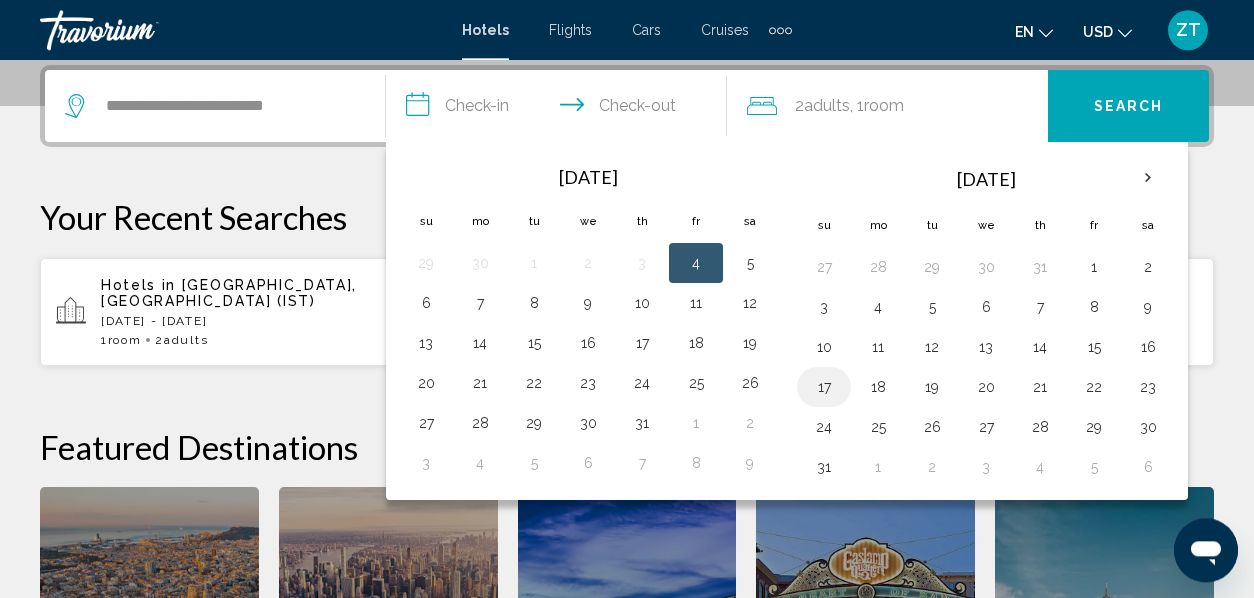 click on "17" at bounding box center [824, 387] 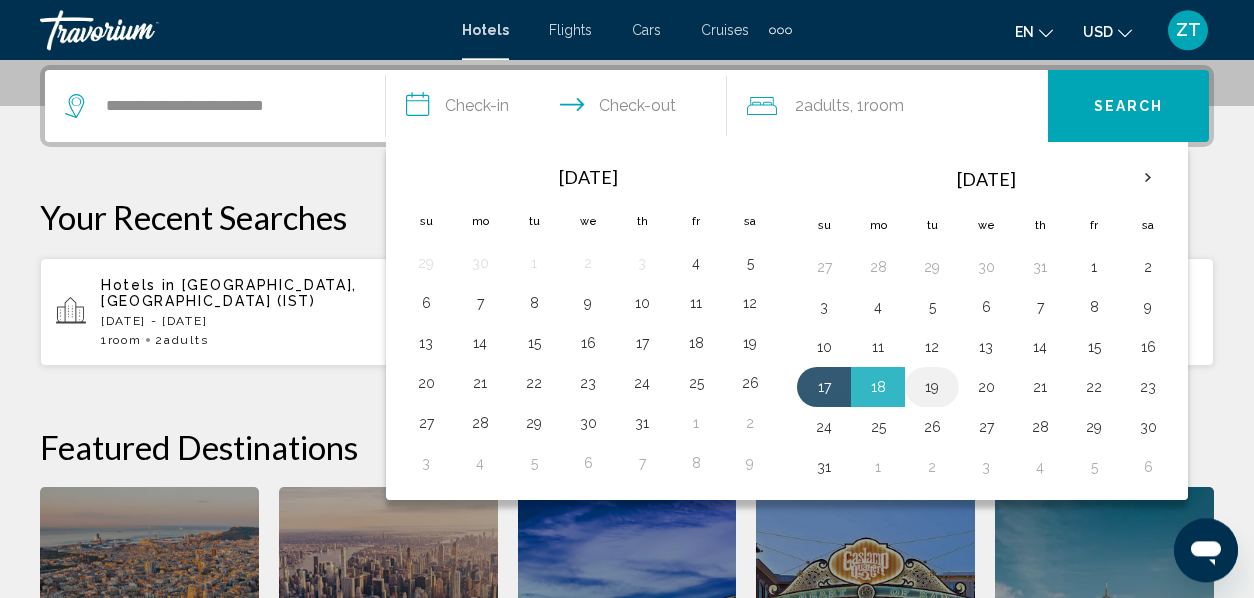 click on "19" at bounding box center [932, 387] 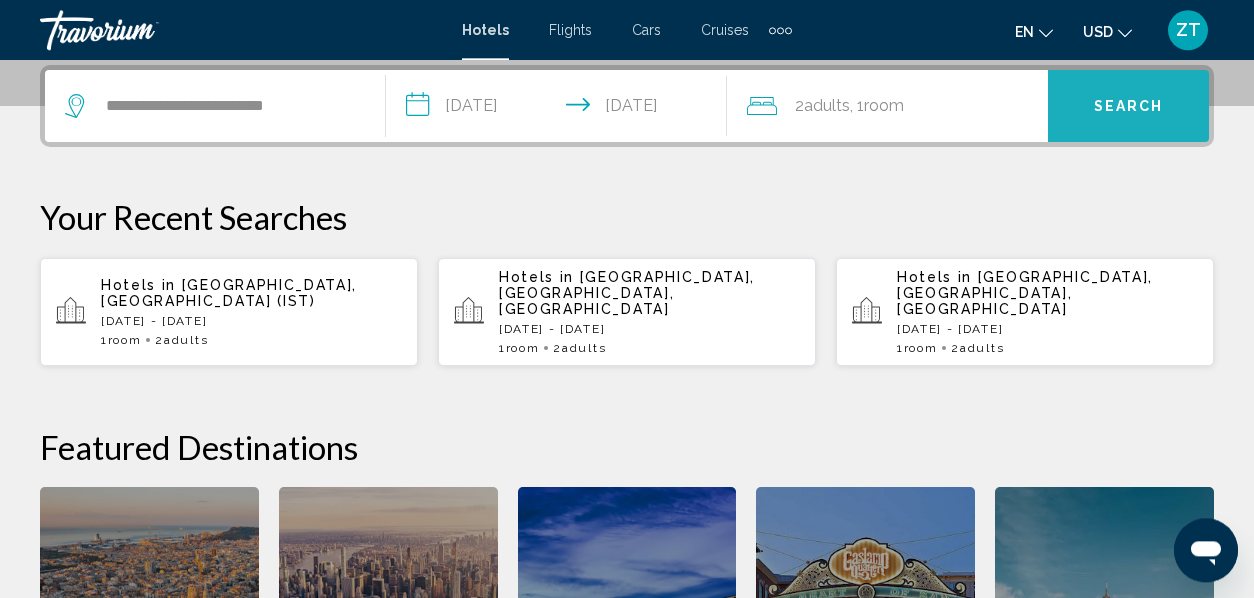 click on "Search" at bounding box center (1128, 106) 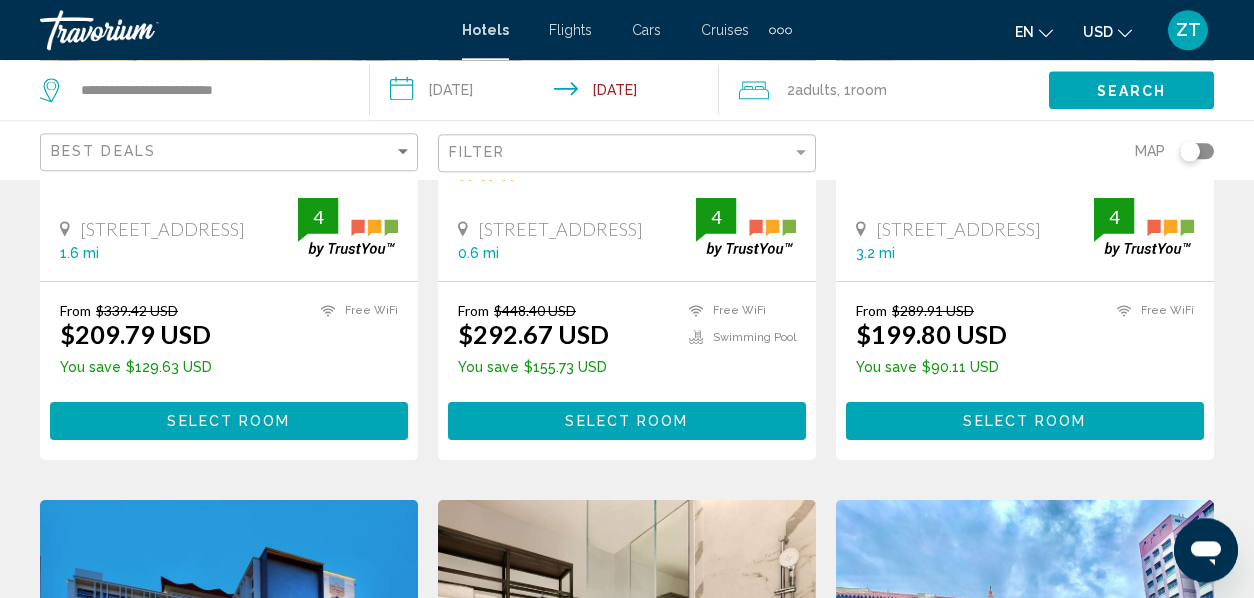 scroll, scrollTop: 0, scrollLeft: 0, axis: both 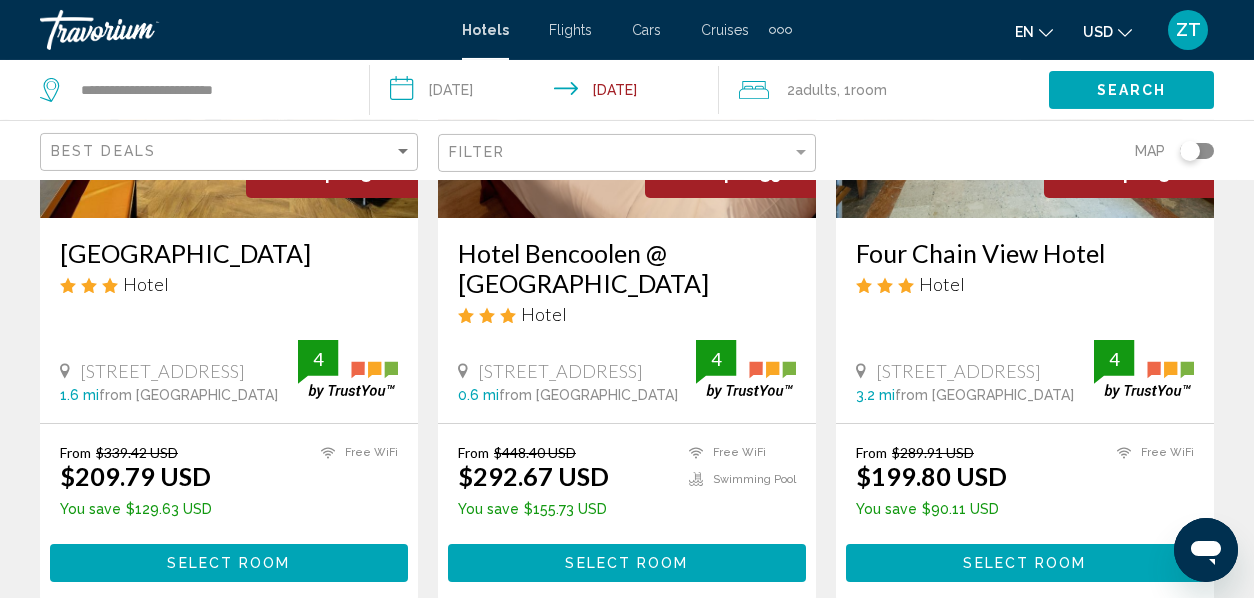 click on "Select Room" at bounding box center (228, 564) 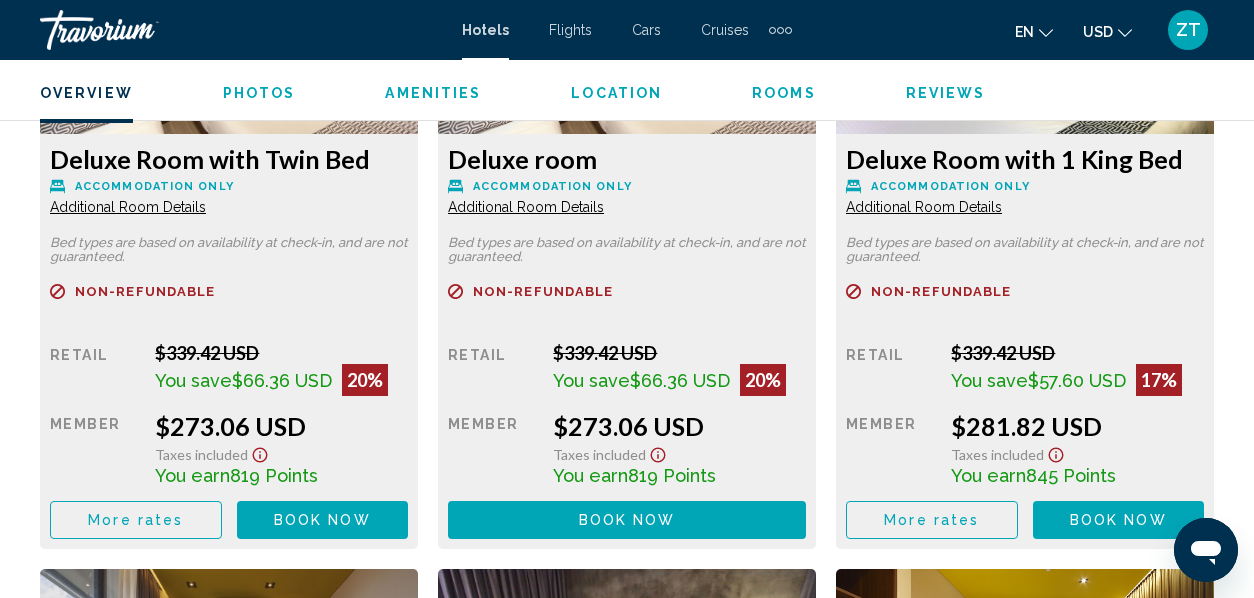 scroll, scrollTop: 5827, scrollLeft: 0, axis: vertical 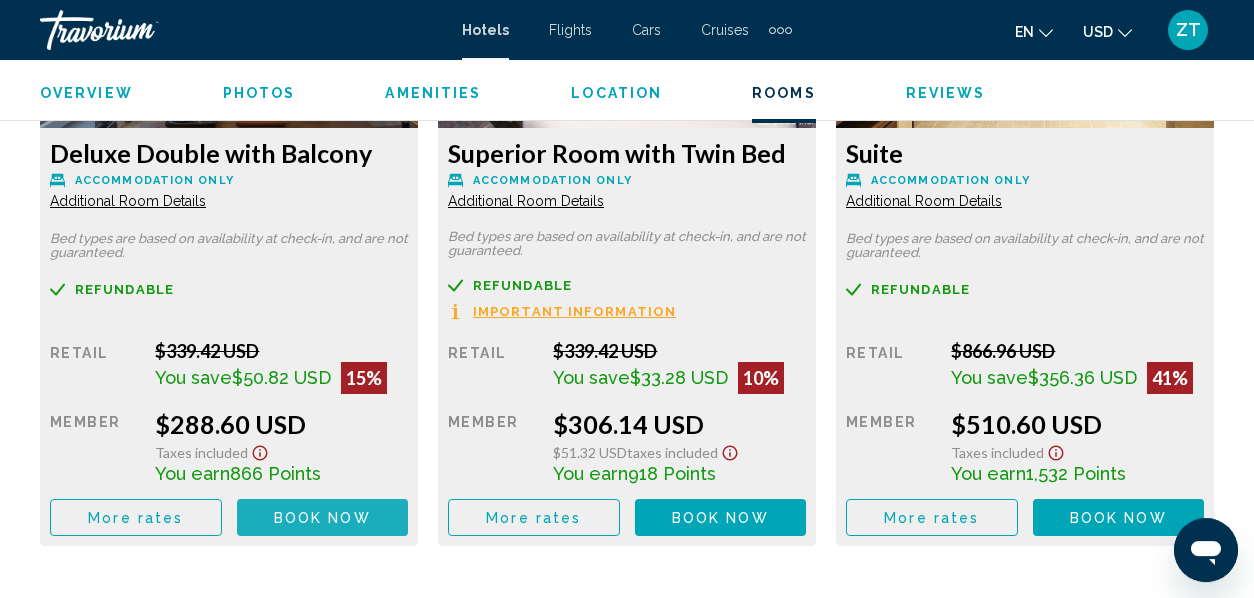 click on "Book now" at bounding box center (322, 518) 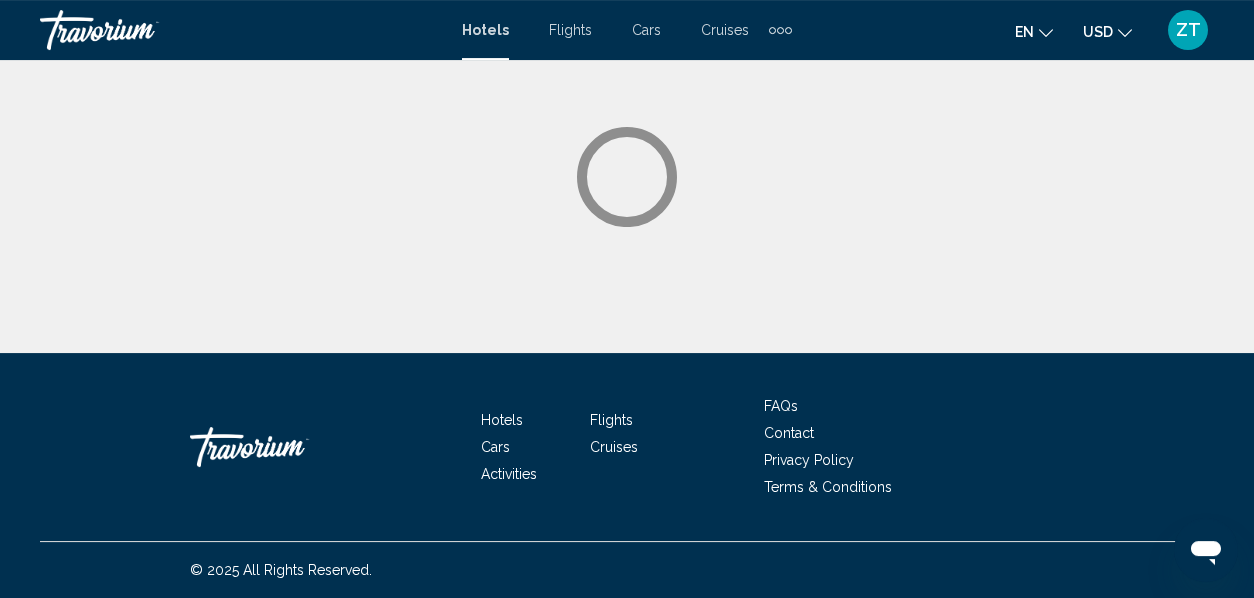 scroll, scrollTop: 0, scrollLeft: 0, axis: both 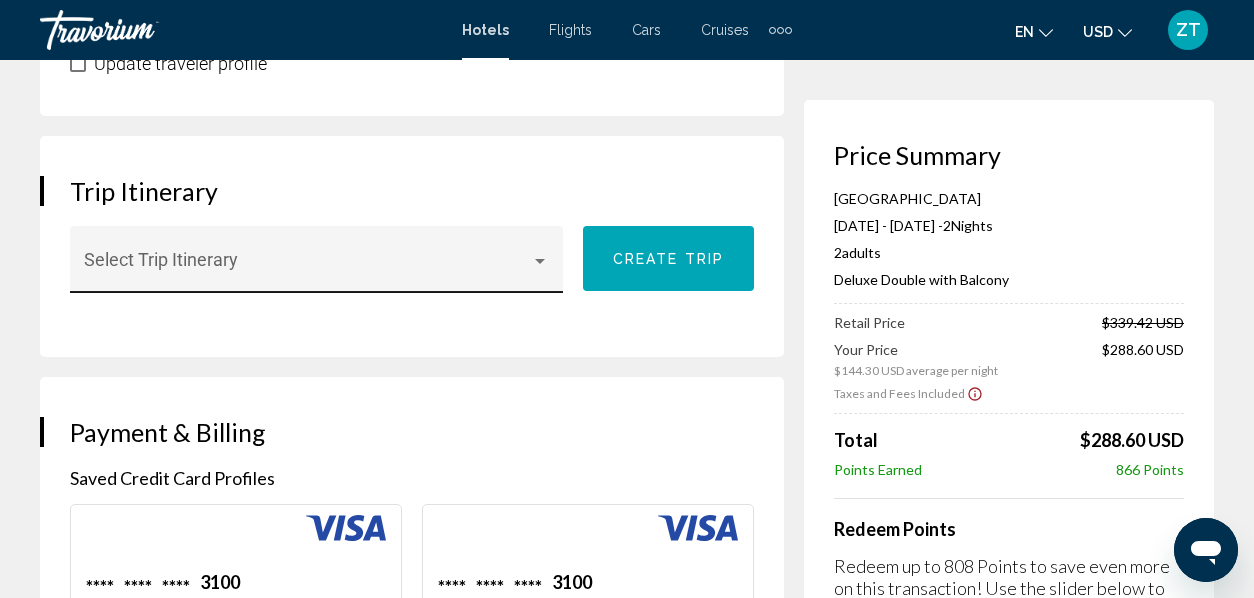 click at bounding box center [540, 261] 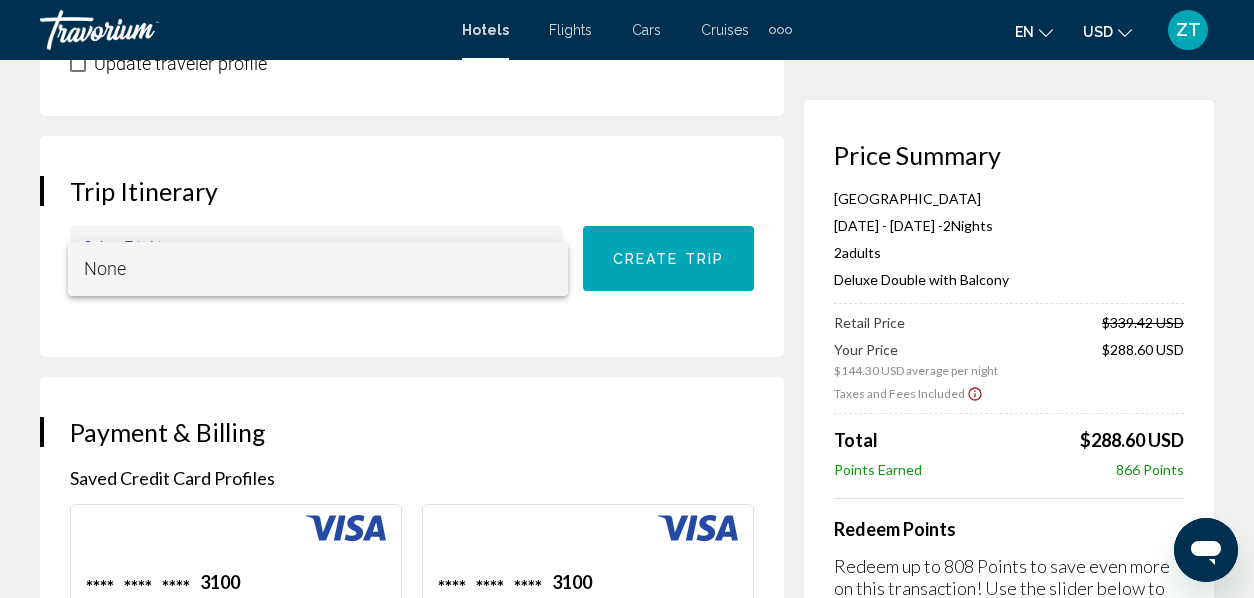 click on "None" at bounding box center (318, 269) 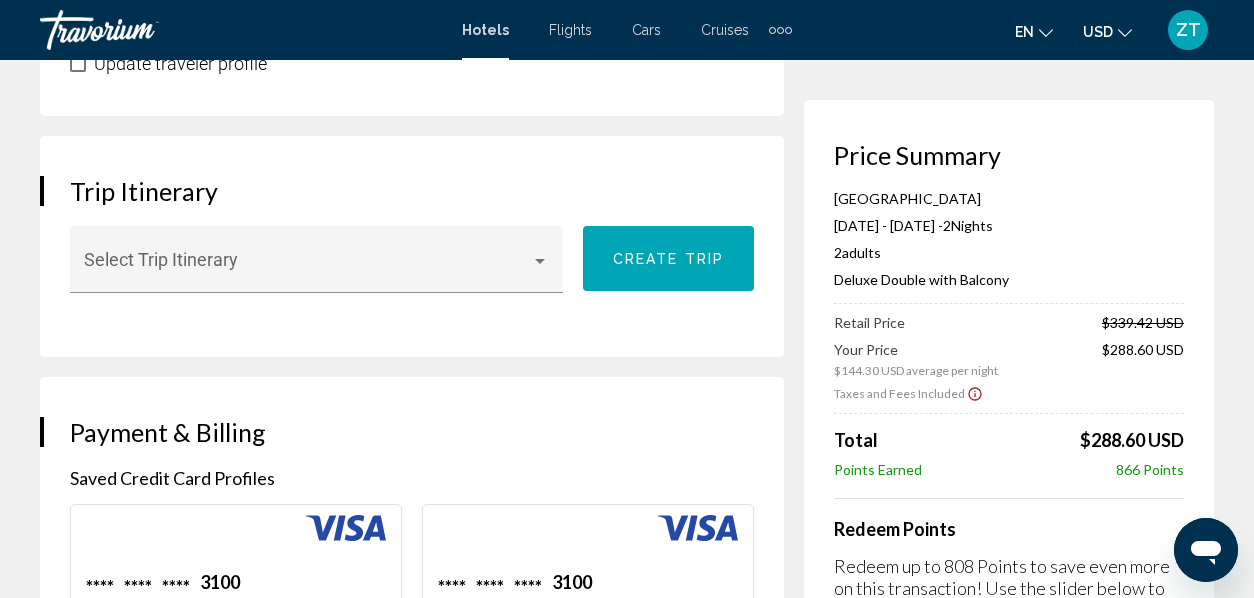 click on "Trip Itinerary Select Trip Itinerary Create trip" at bounding box center [412, 246] 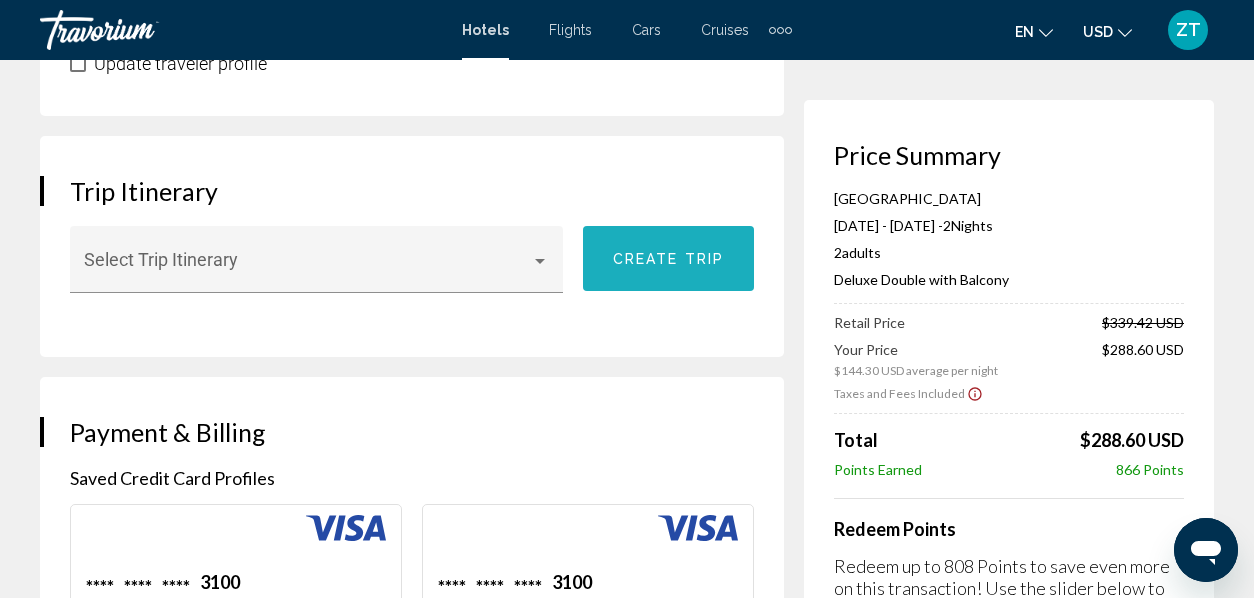 click on "Create trip" at bounding box center [668, 259] 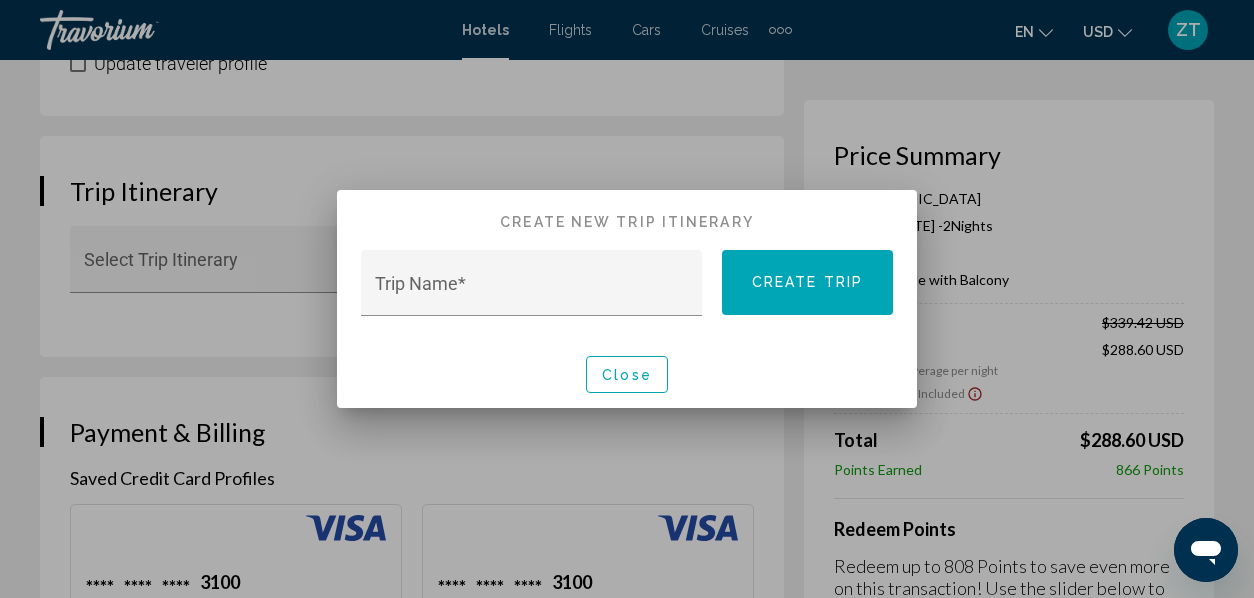 scroll, scrollTop: 0, scrollLeft: 0, axis: both 